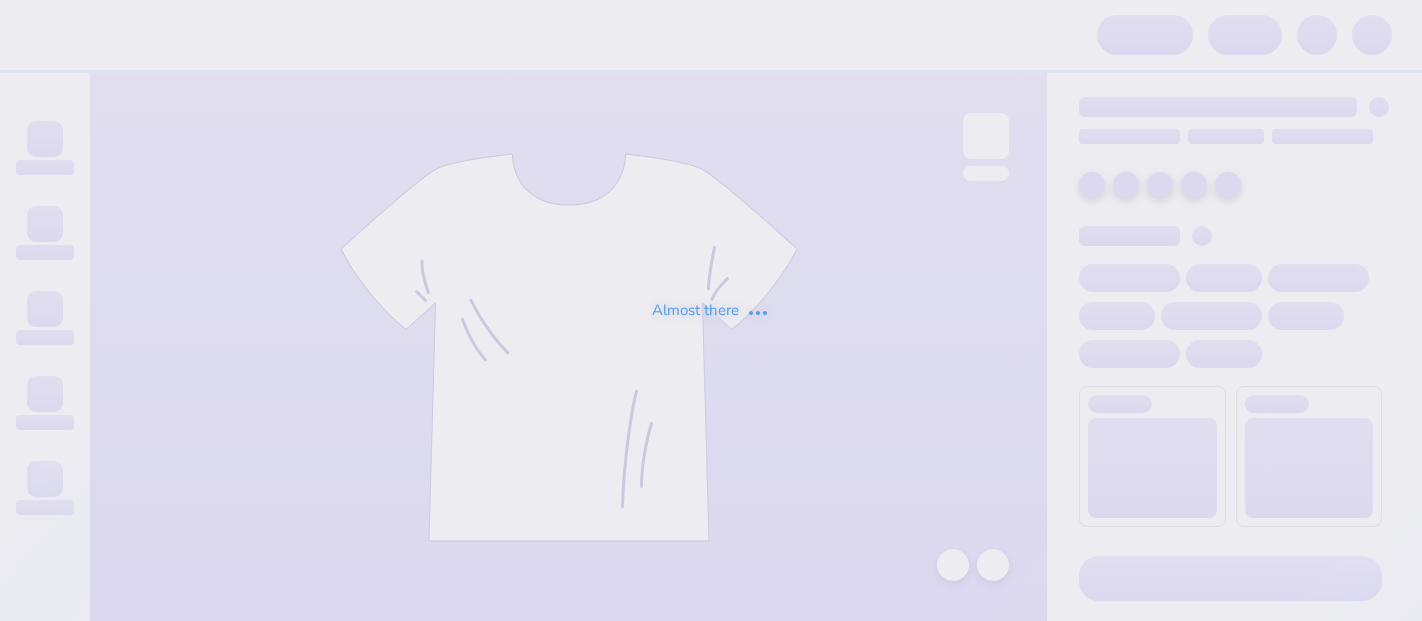 scroll, scrollTop: 0, scrollLeft: 0, axis: both 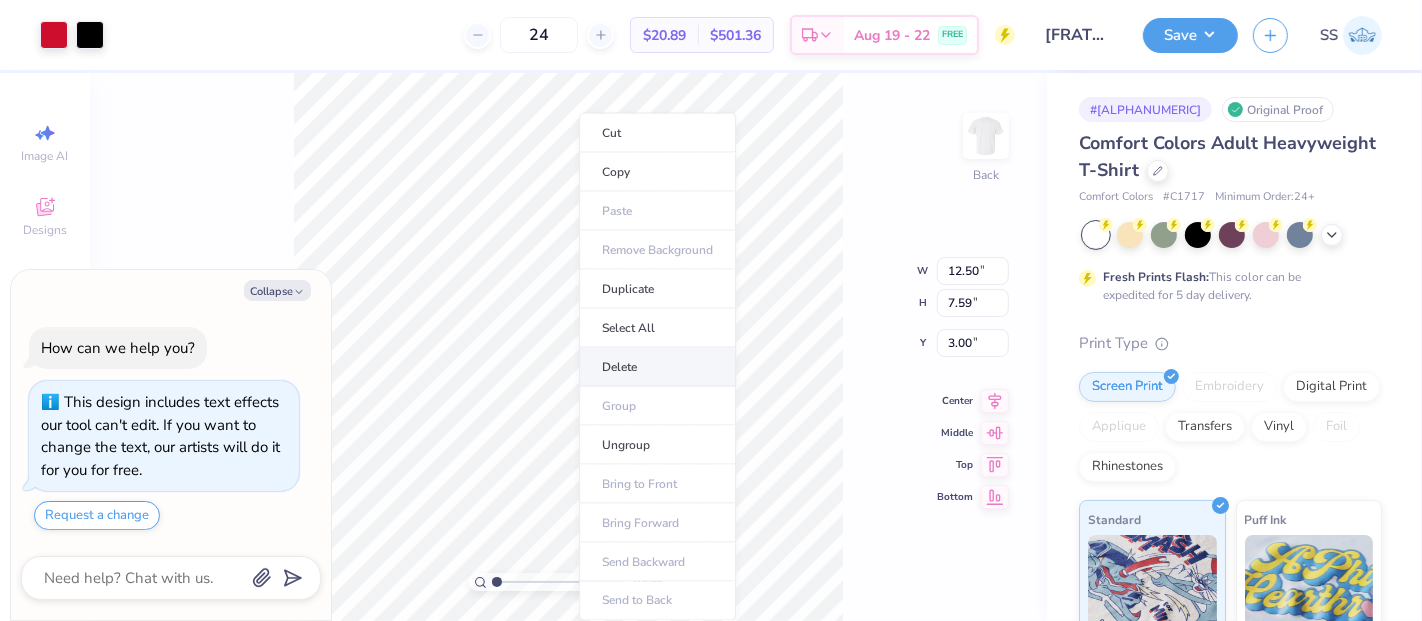click on "Delete" at bounding box center [657, 367] 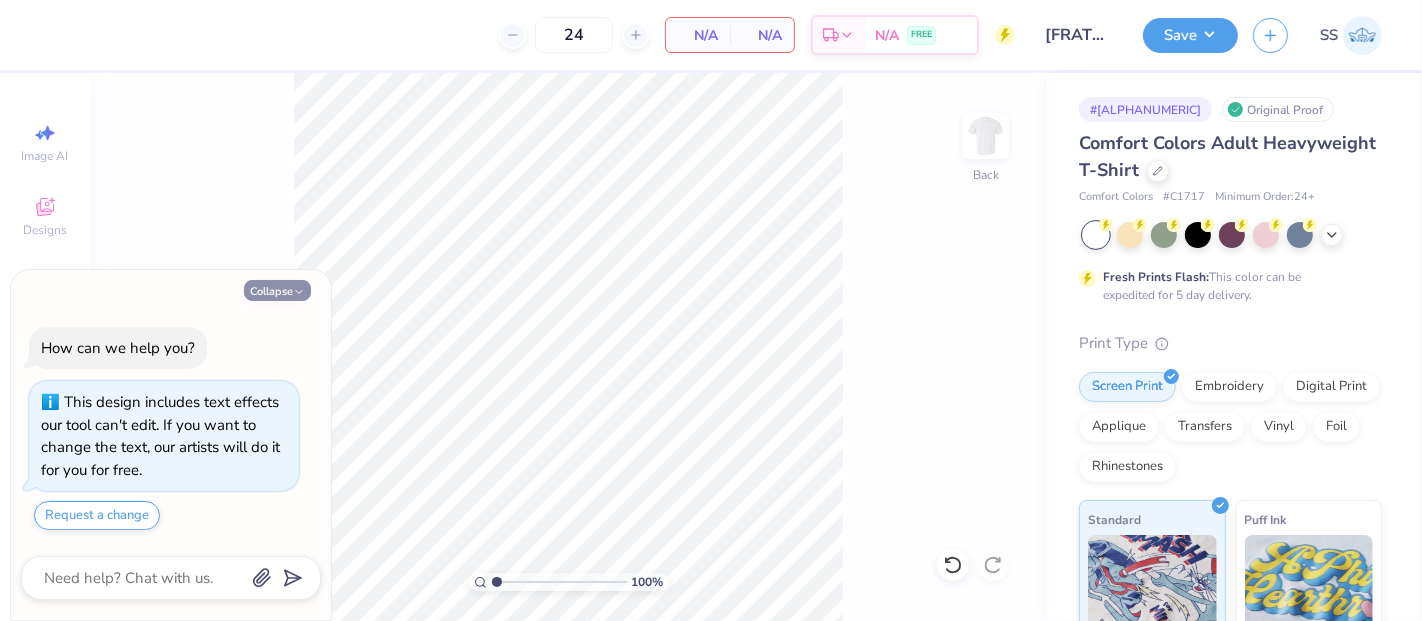 click 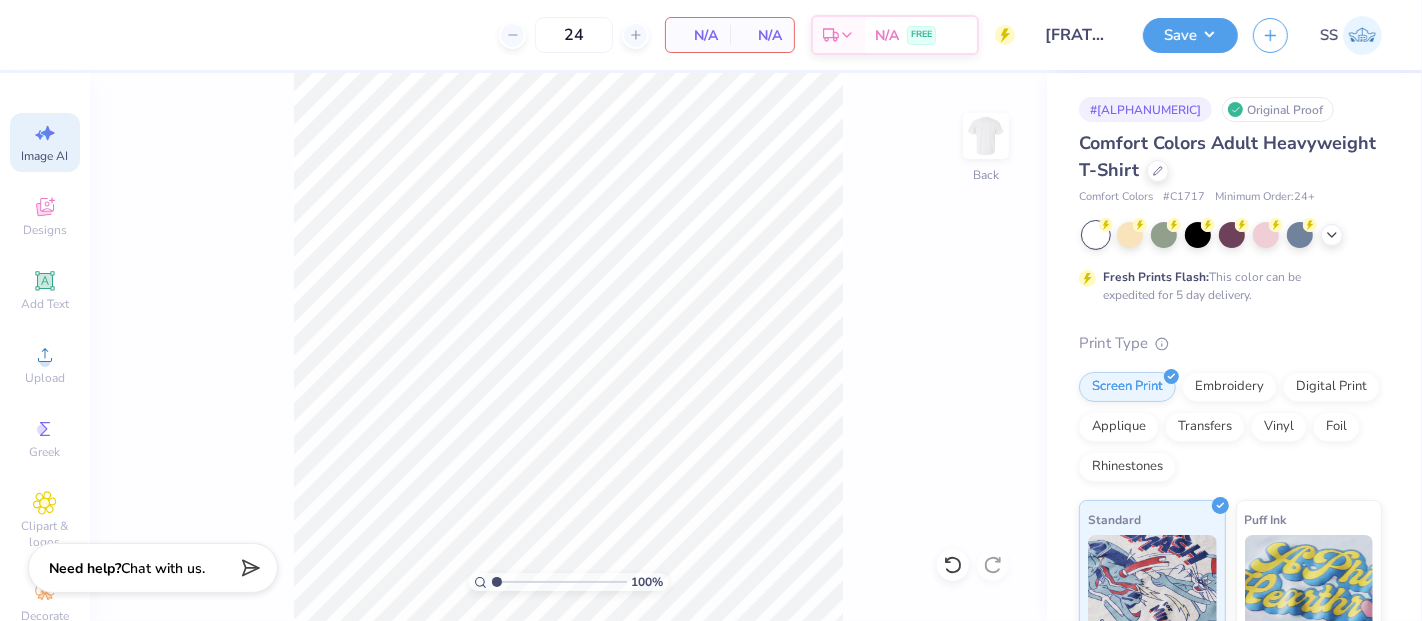 click 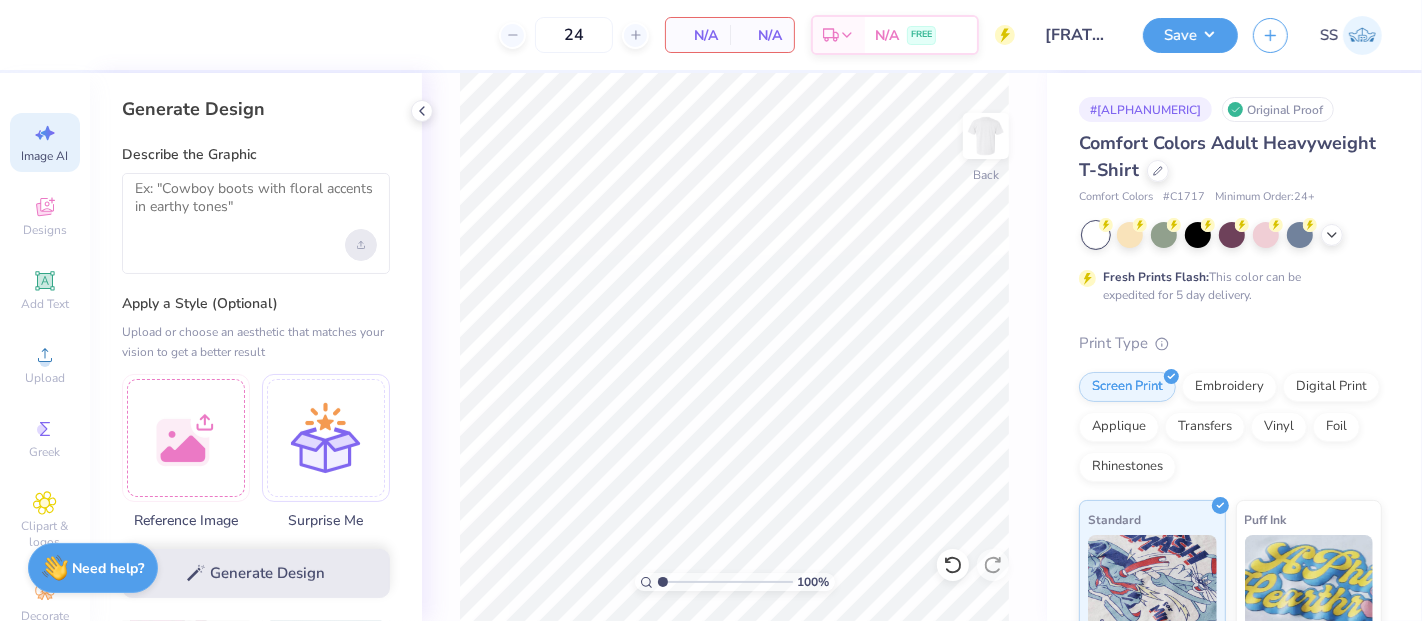 click 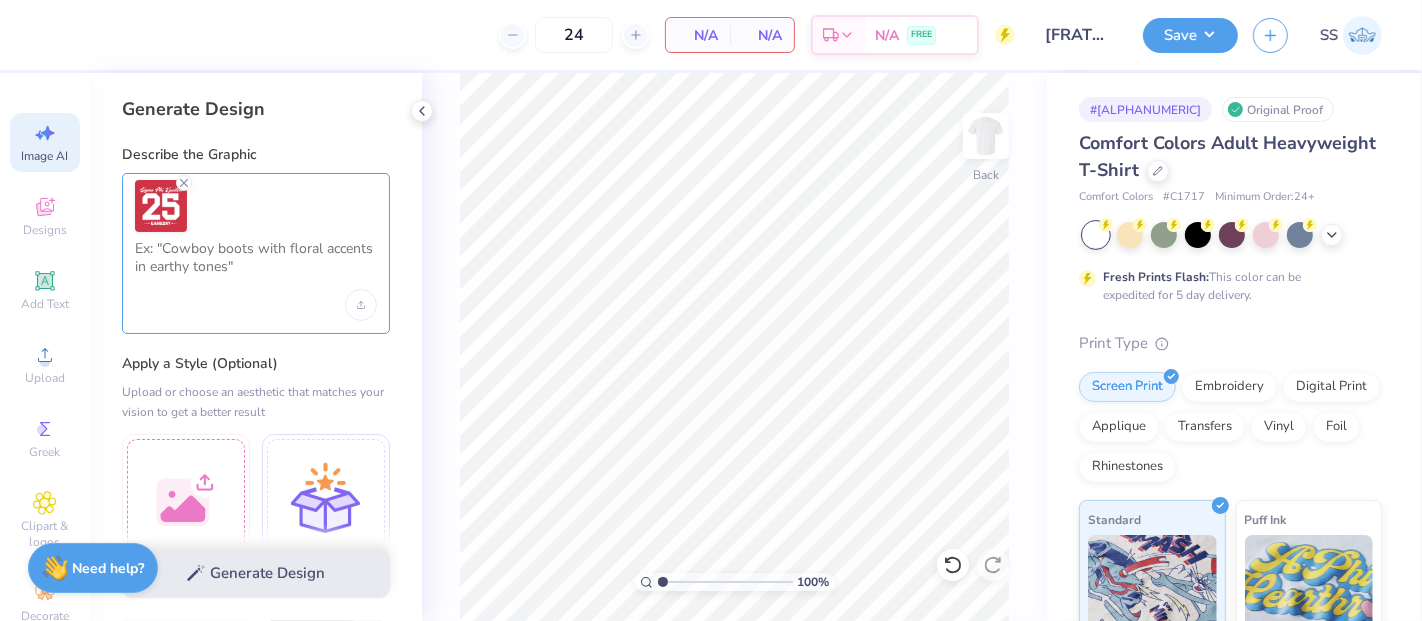 click at bounding box center (256, 265) 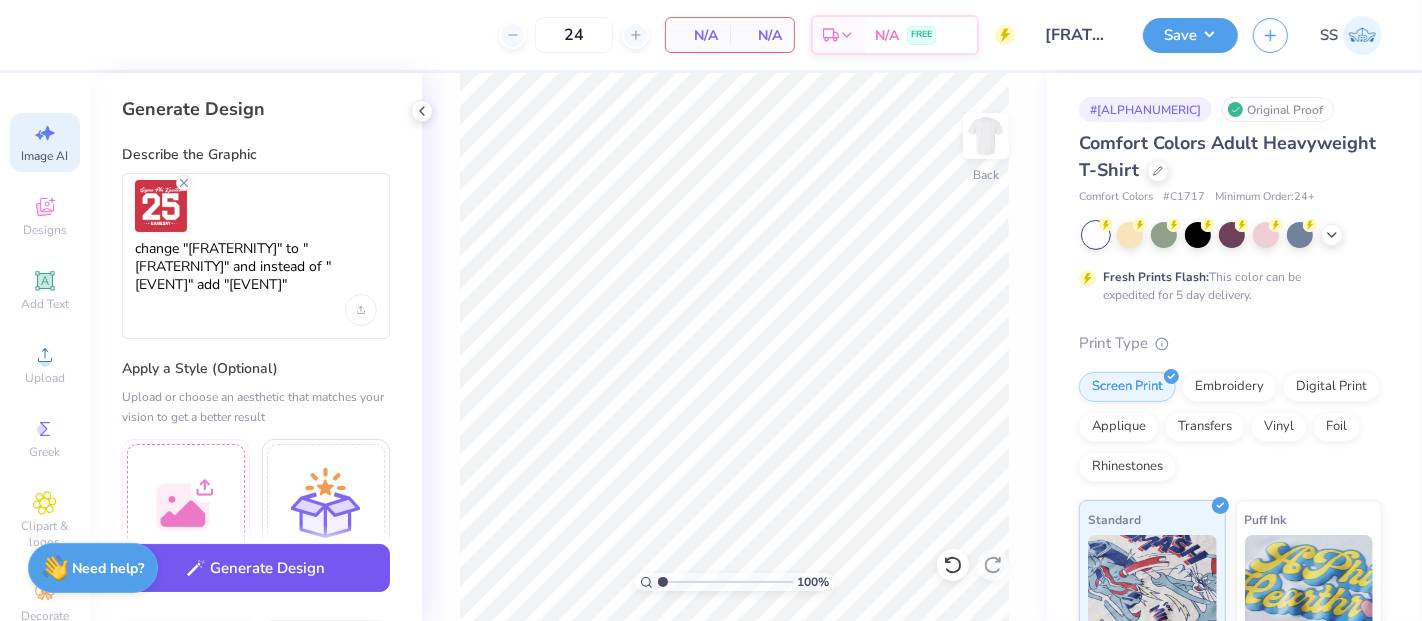 click on "Generate Design" at bounding box center (256, 568) 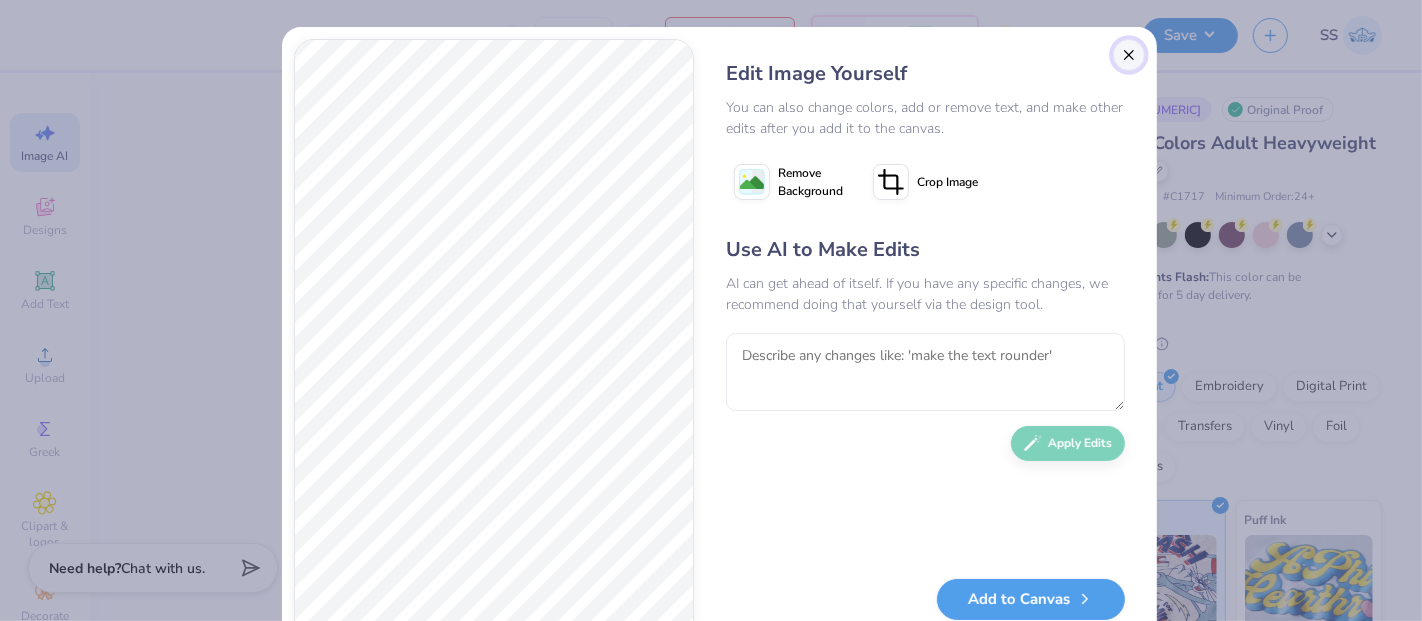 click at bounding box center (1129, 55) 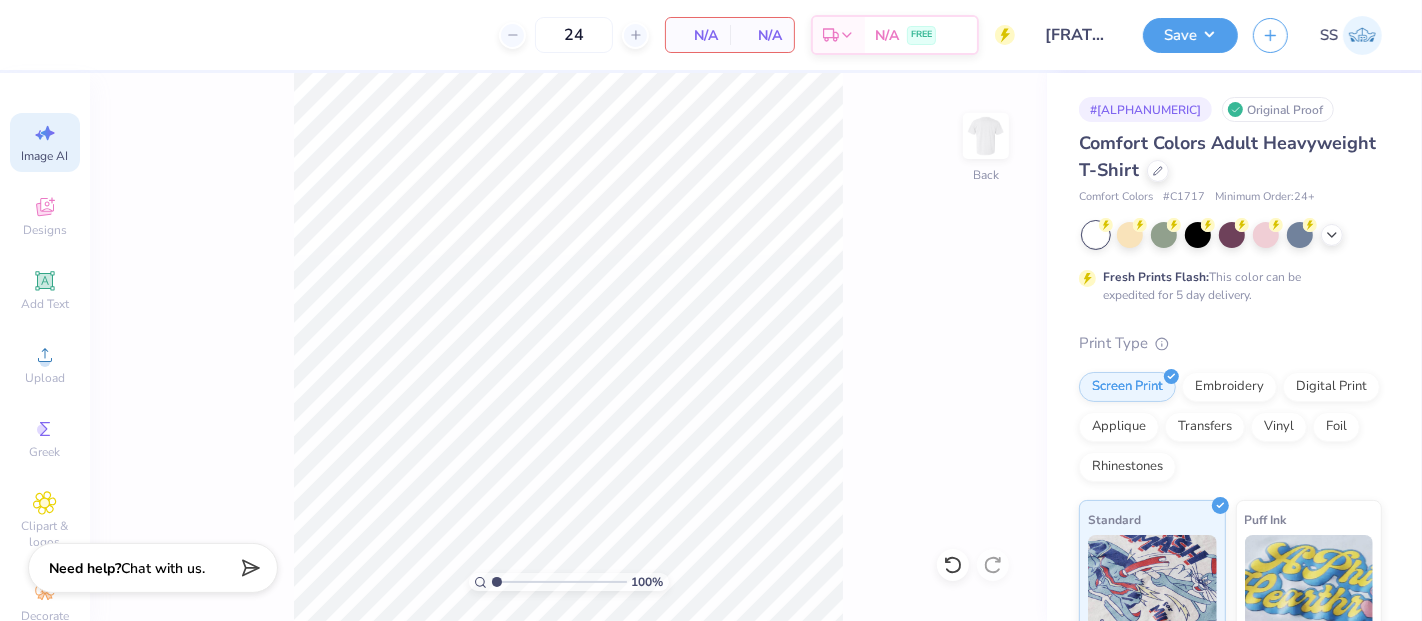 scroll, scrollTop: 0, scrollLeft: 44, axis: horizontal 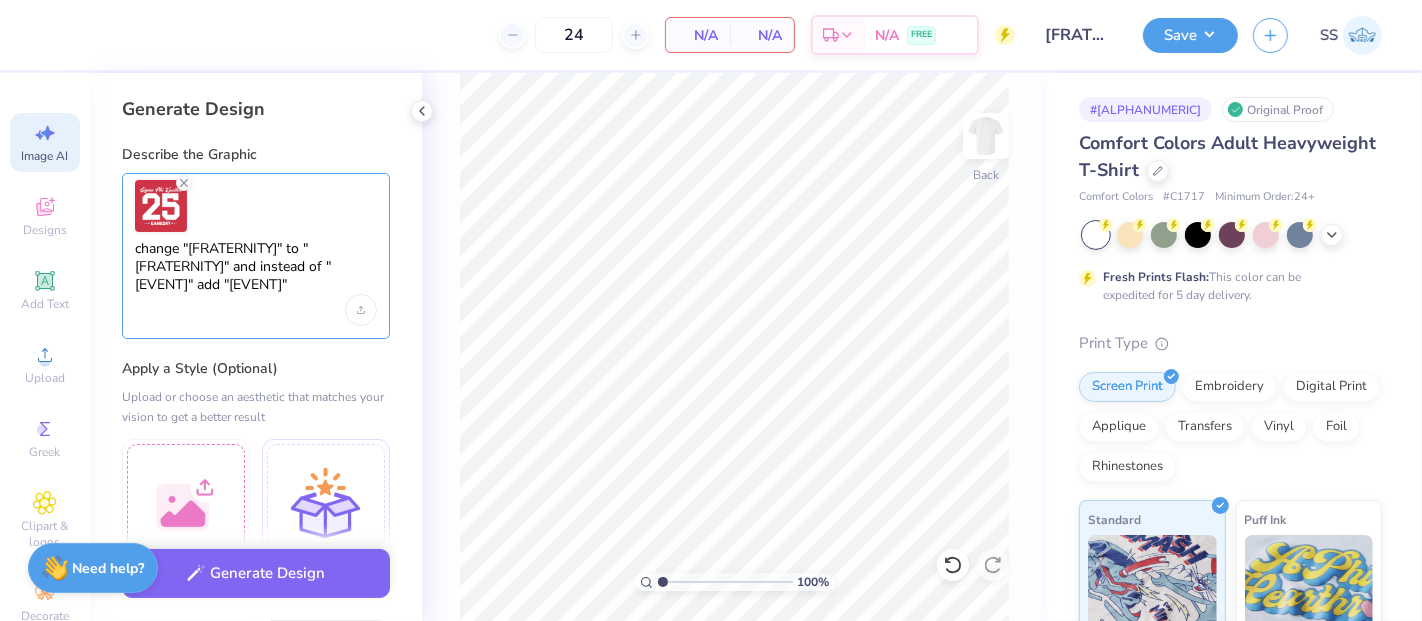 click on "change "Sigma Phi Epsilon" to "Phi Omega" and instead of "Game day" add "Powderpuff"" at bounding box center (256, 267) 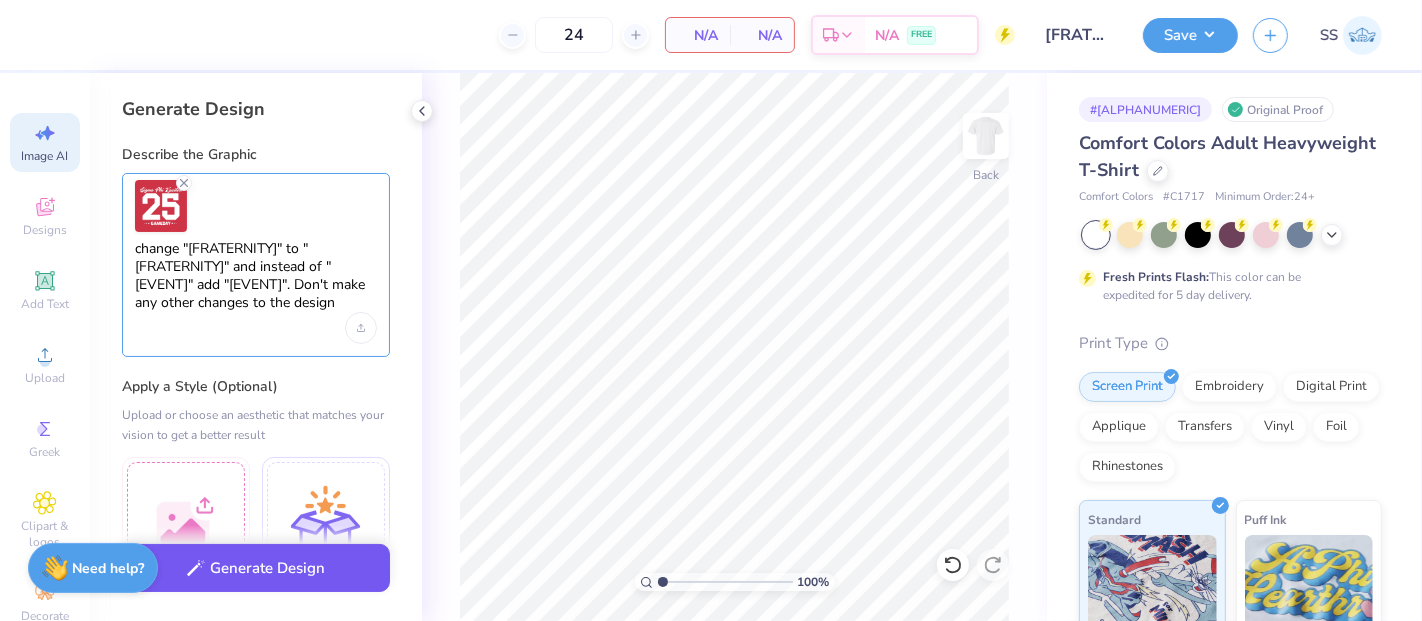 type on "change "Sigma Phi Epsilon" to "Phi Omega" and instead of "Game day" add "Powderpuff". Don't make any other changes to the design" 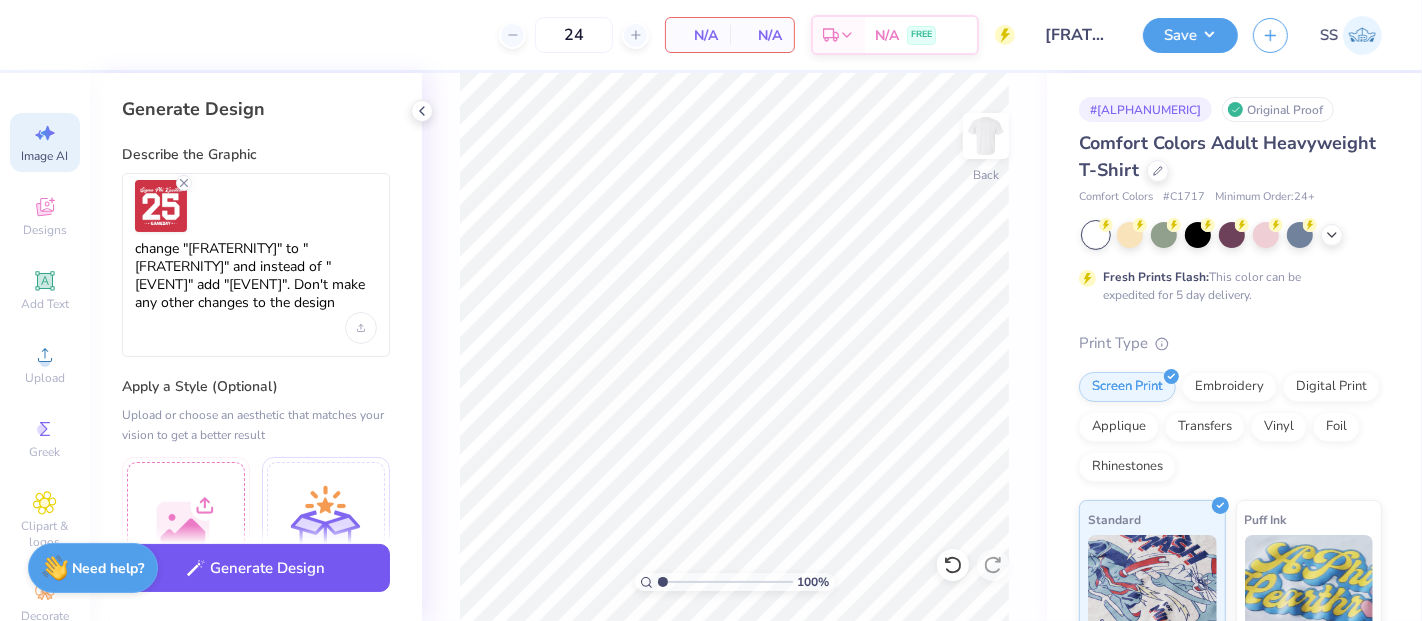 click on "Generate Design" at bounding box center (256, 568) 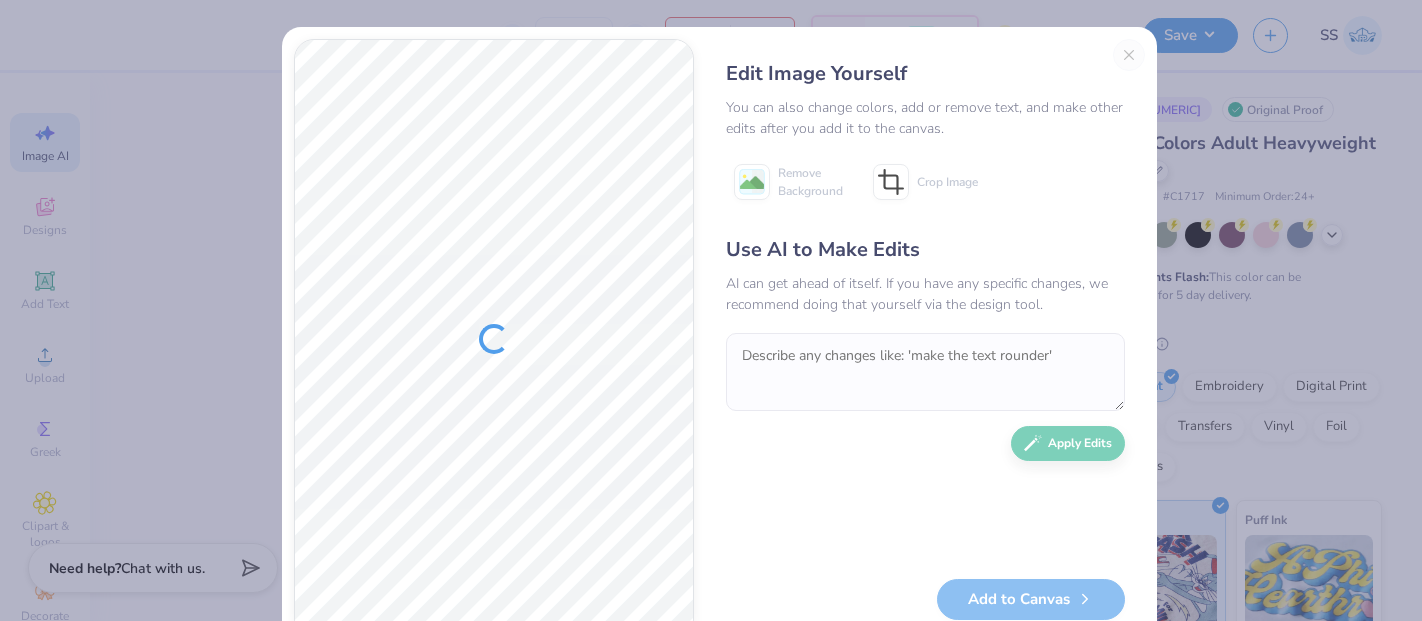 scroll, scrollTop: 0, scrollLeft: 0, axis: both 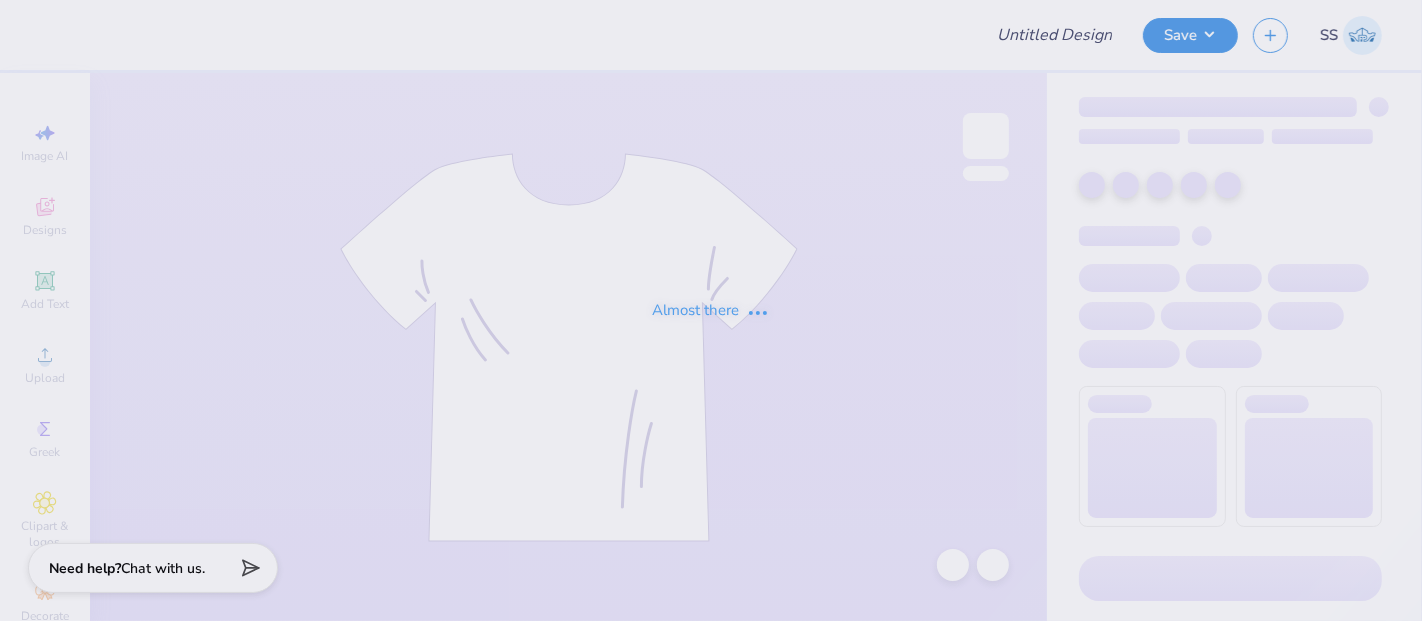 type on "Phi Omega Shirts" 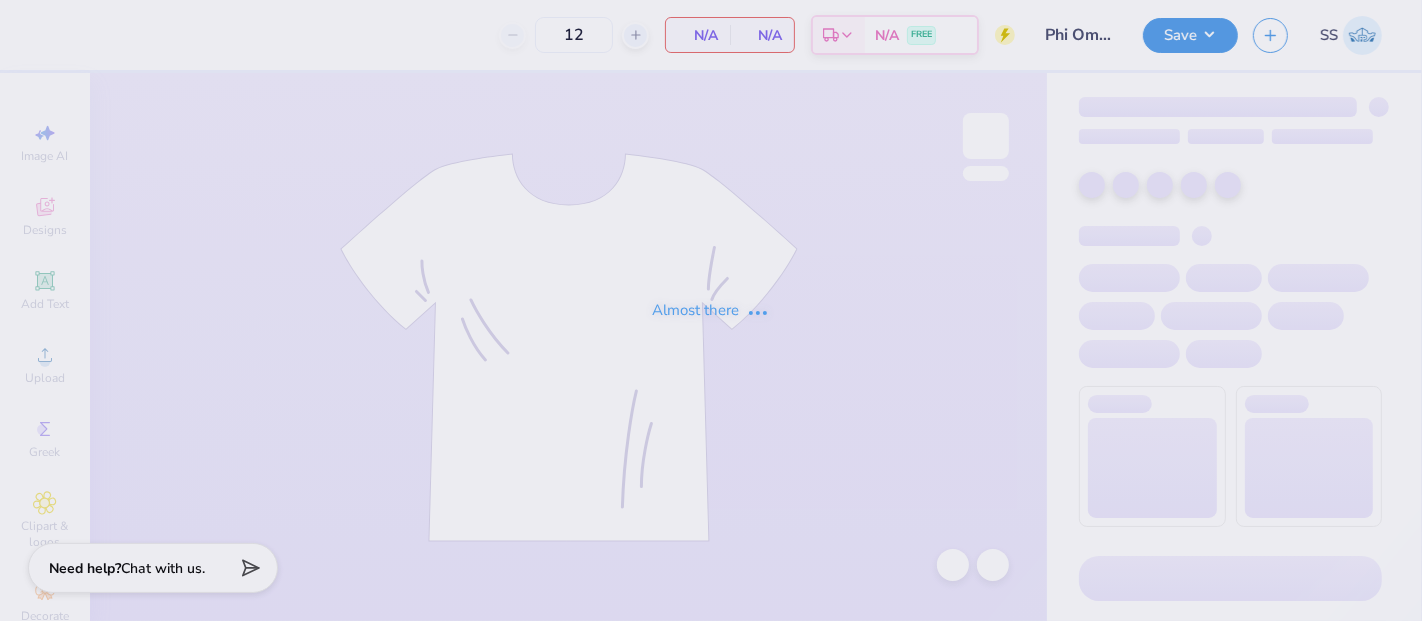 type on "24" 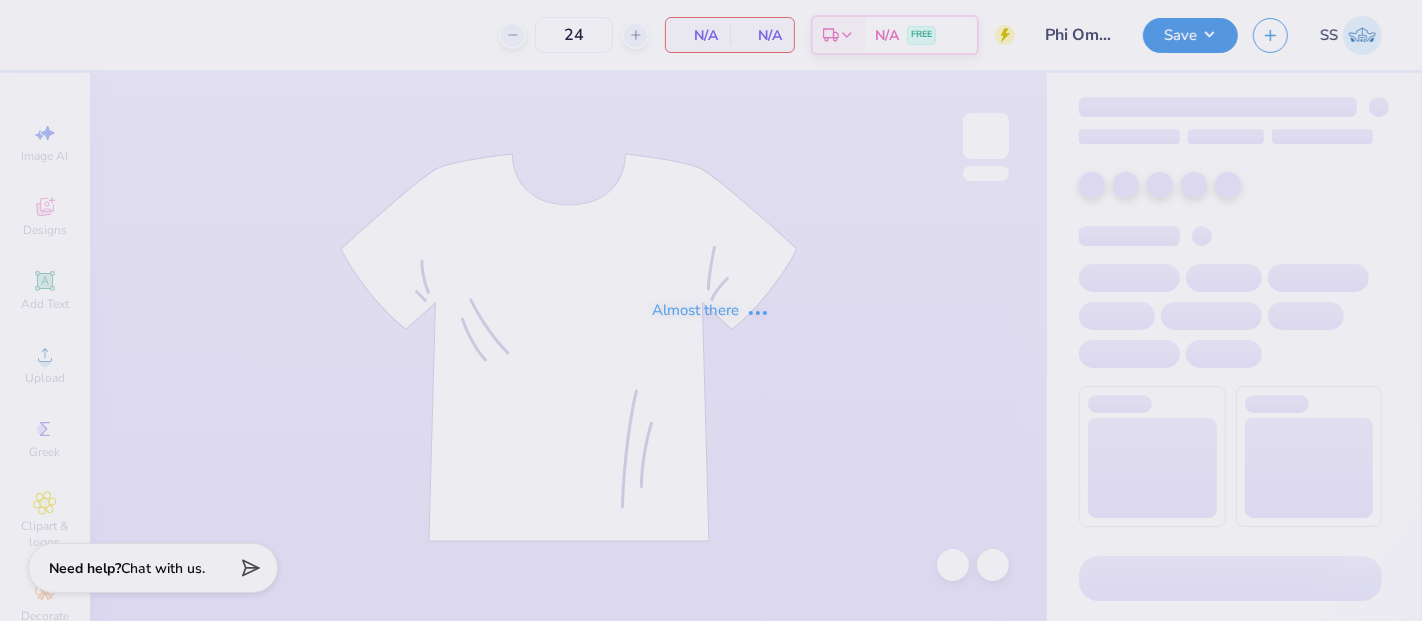 scroll, scrollTop: 0, scrollLeft: 0, axis: both 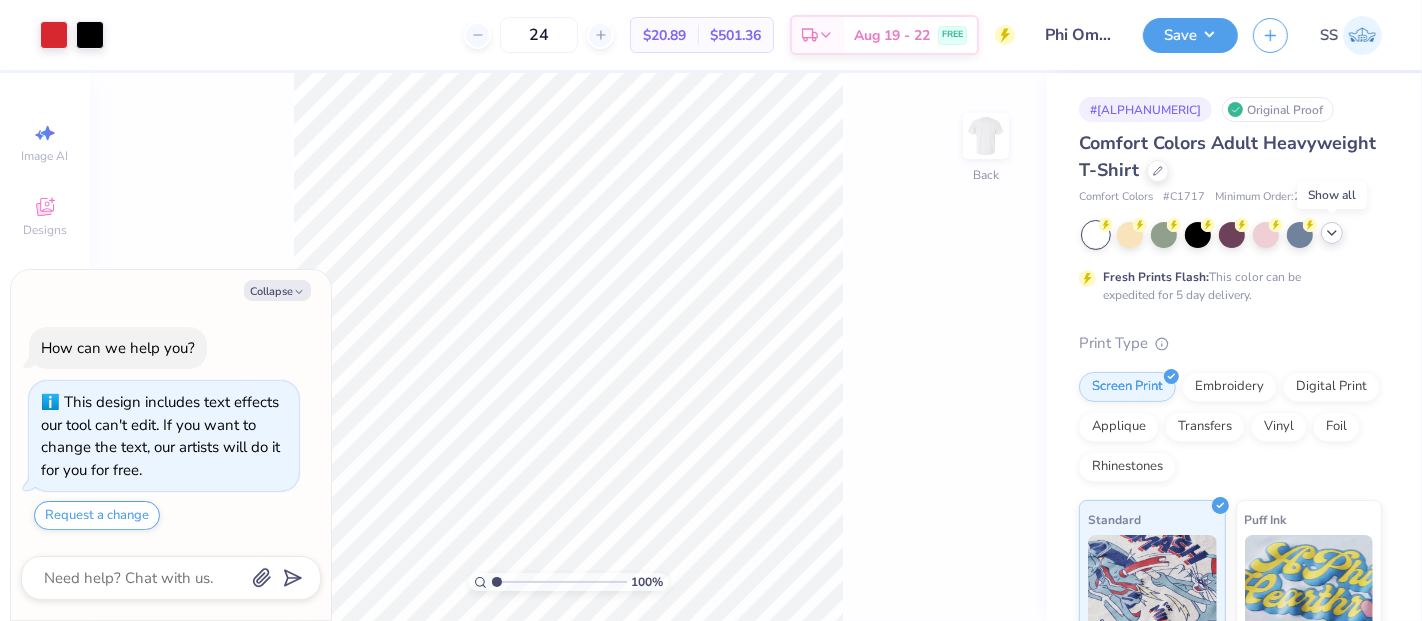 click 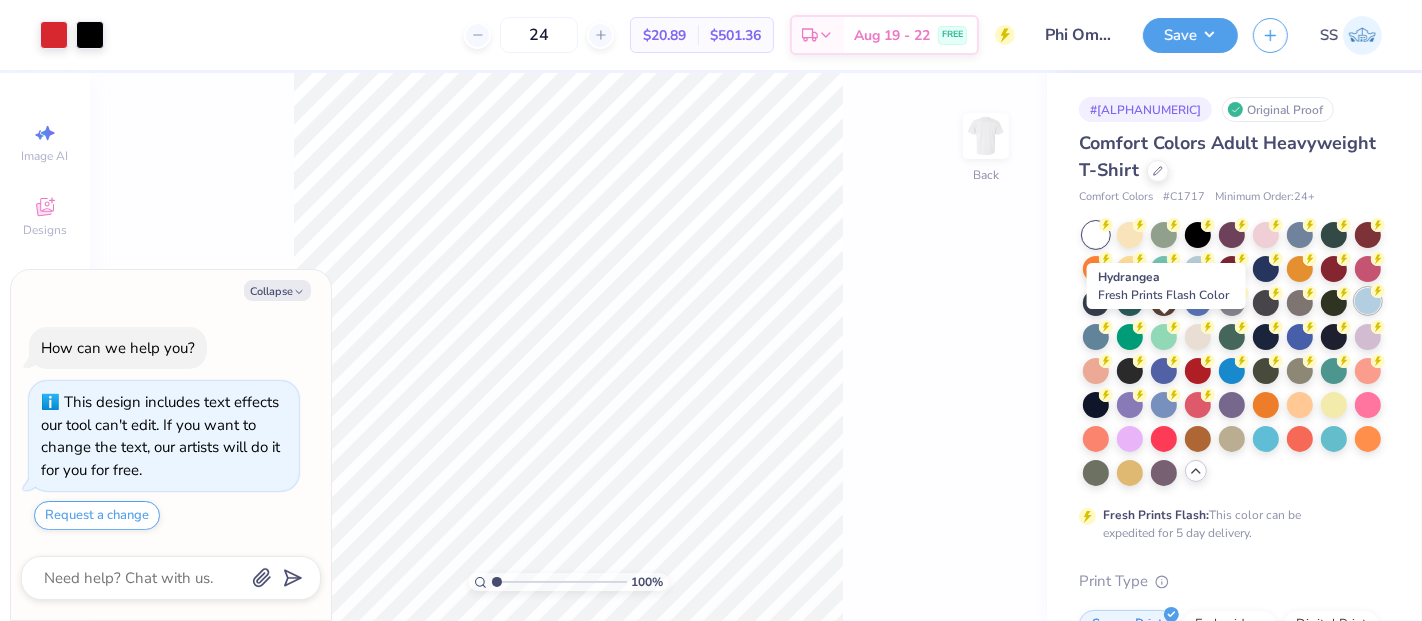 click at bounding box center [1368, 301] 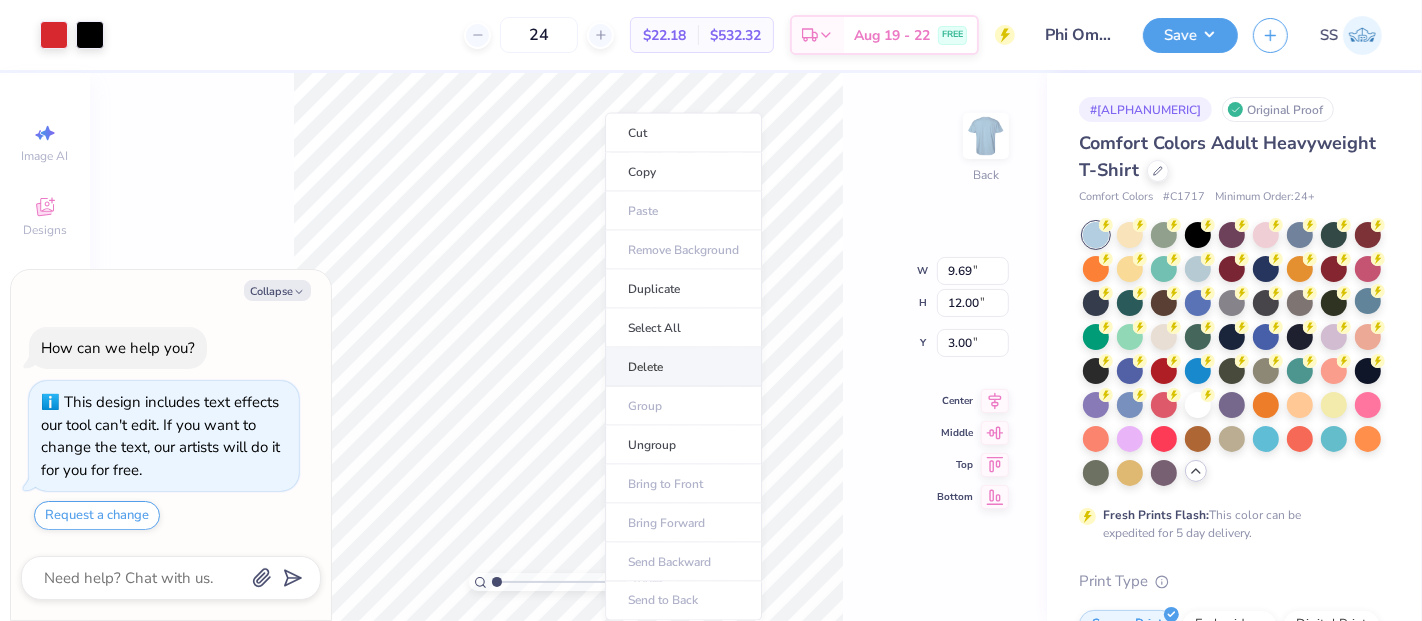 click on "Delete" at bounding box center (683, 367) 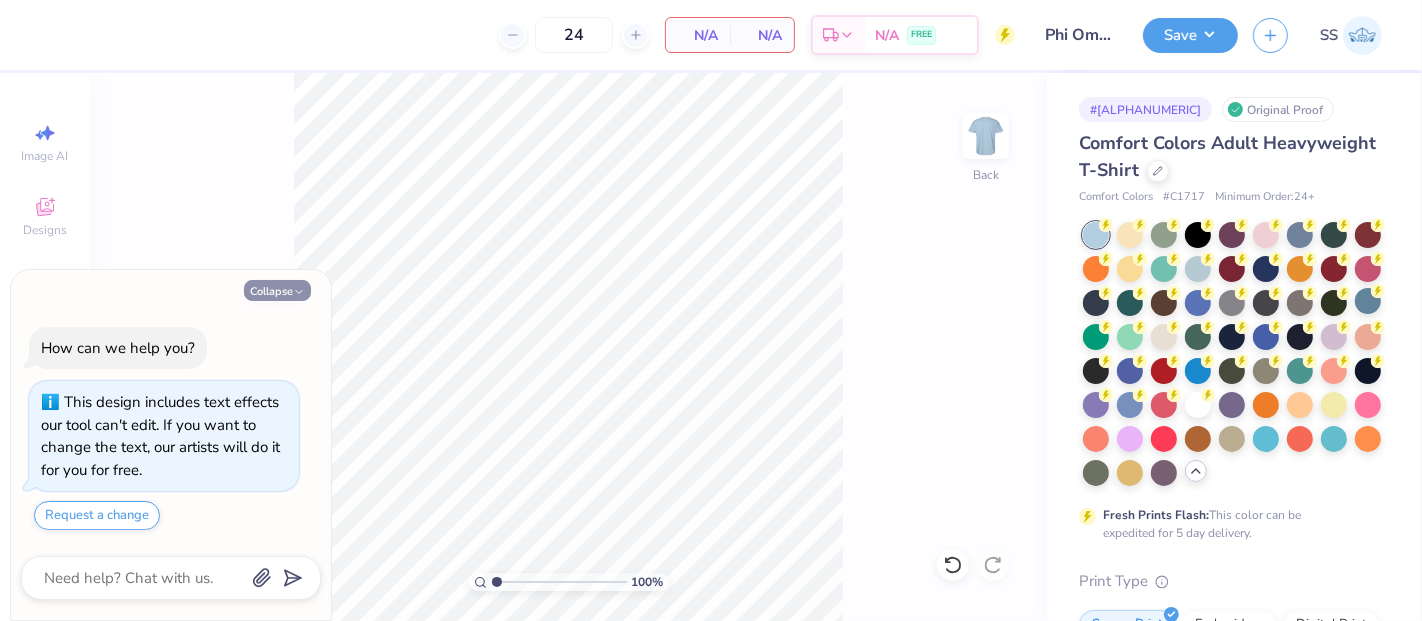 click on "Collapse" at bounding box center (277, 290) 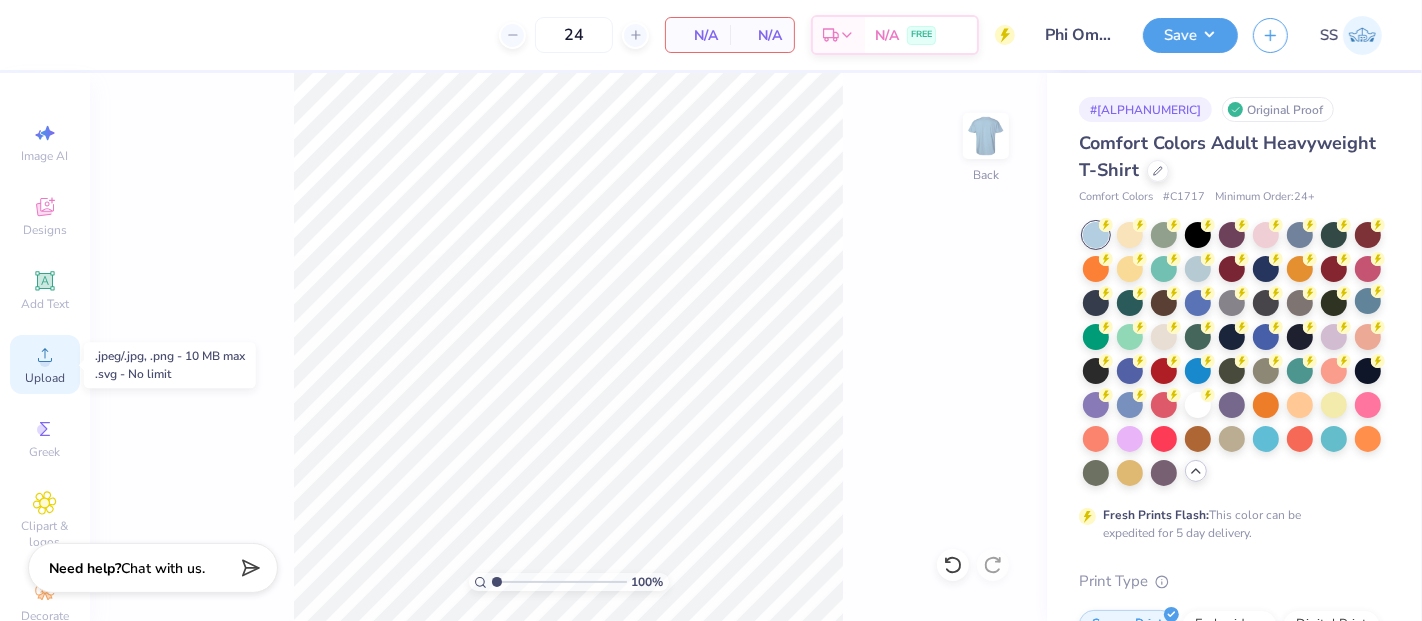 click 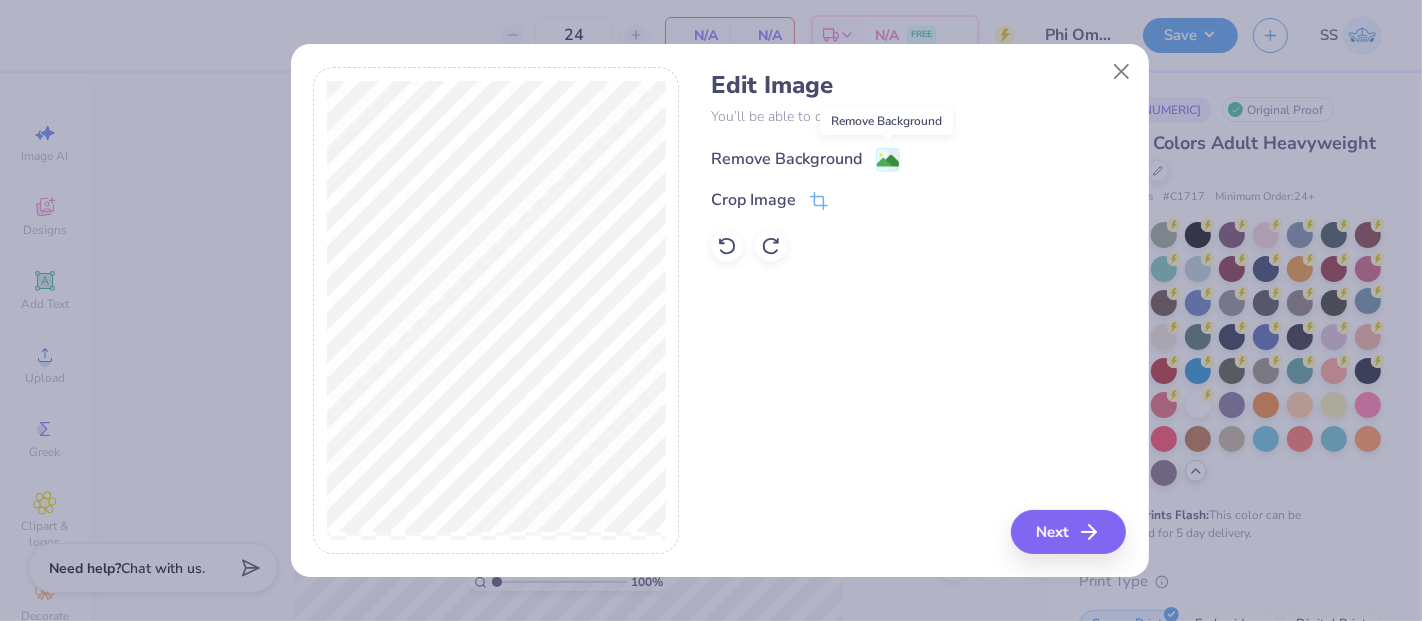 click 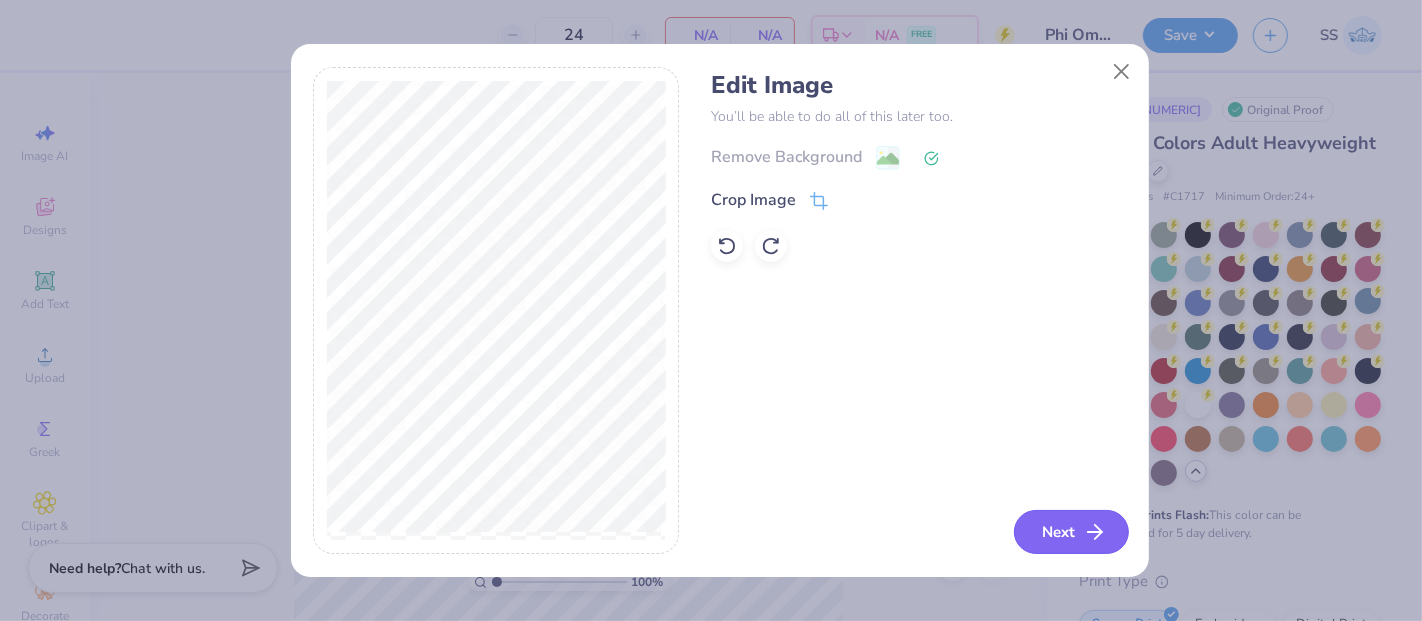 click on "Next" at bounding box center [1071, 532] 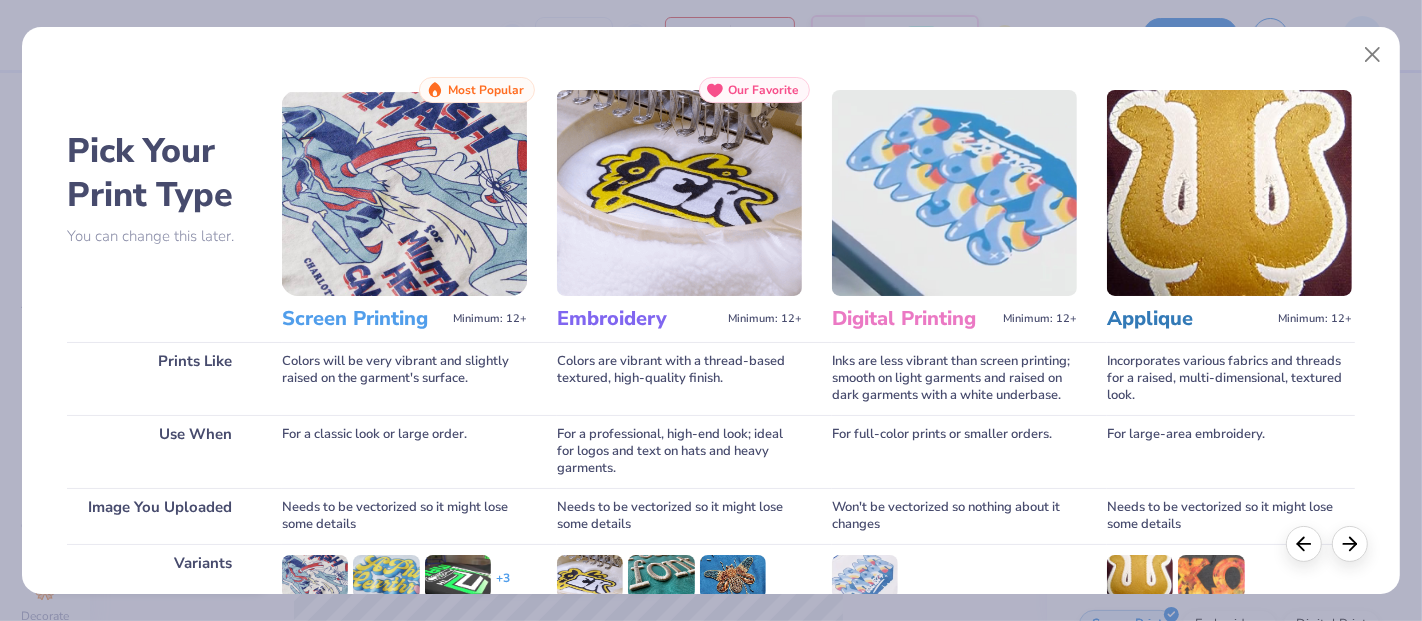 scroll, scrollTop: 222, scrollLeft: 0, axis: vertical 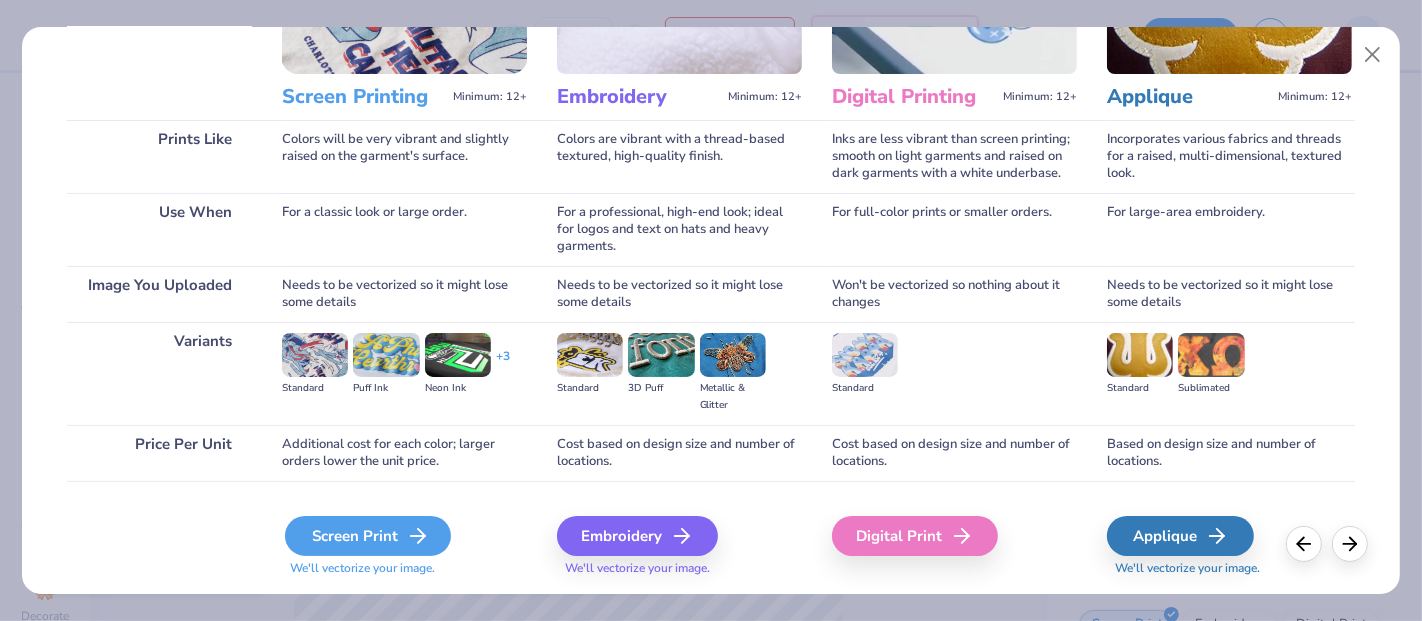 click on "Screen Print" at bounding box center [368, 536] 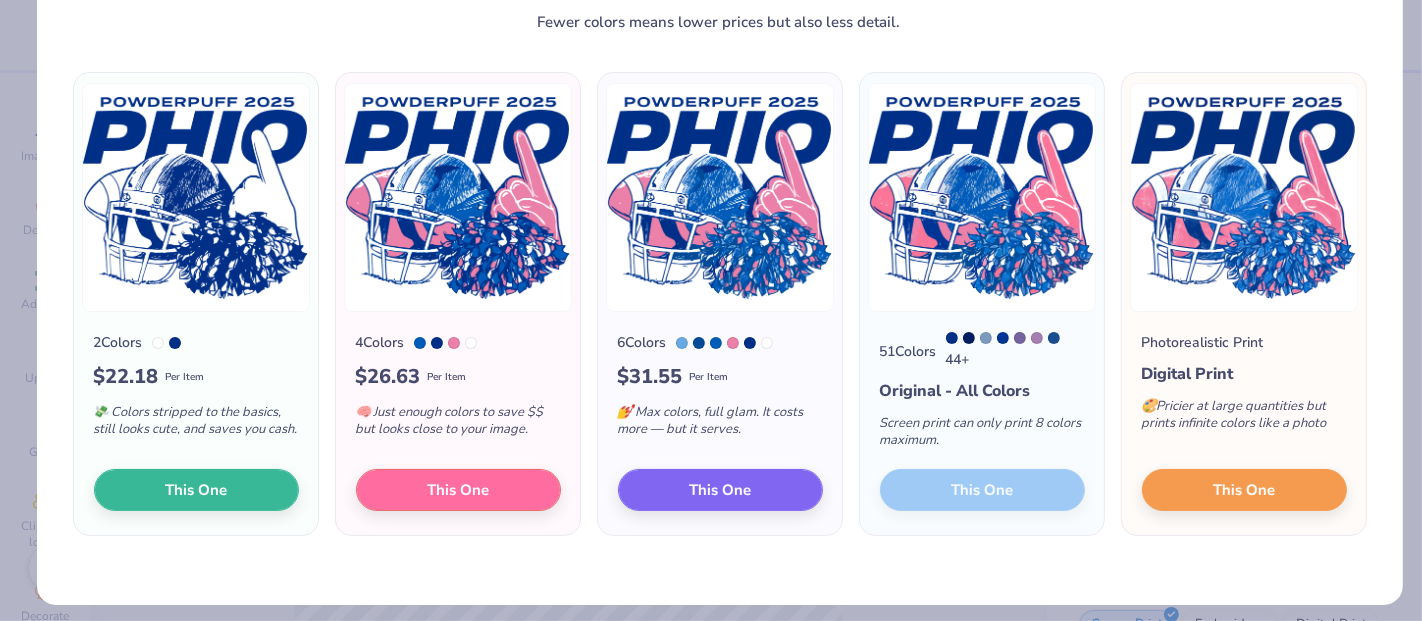 scroll, scrollTop: 105, scrollLeft: 0, axis: vertical 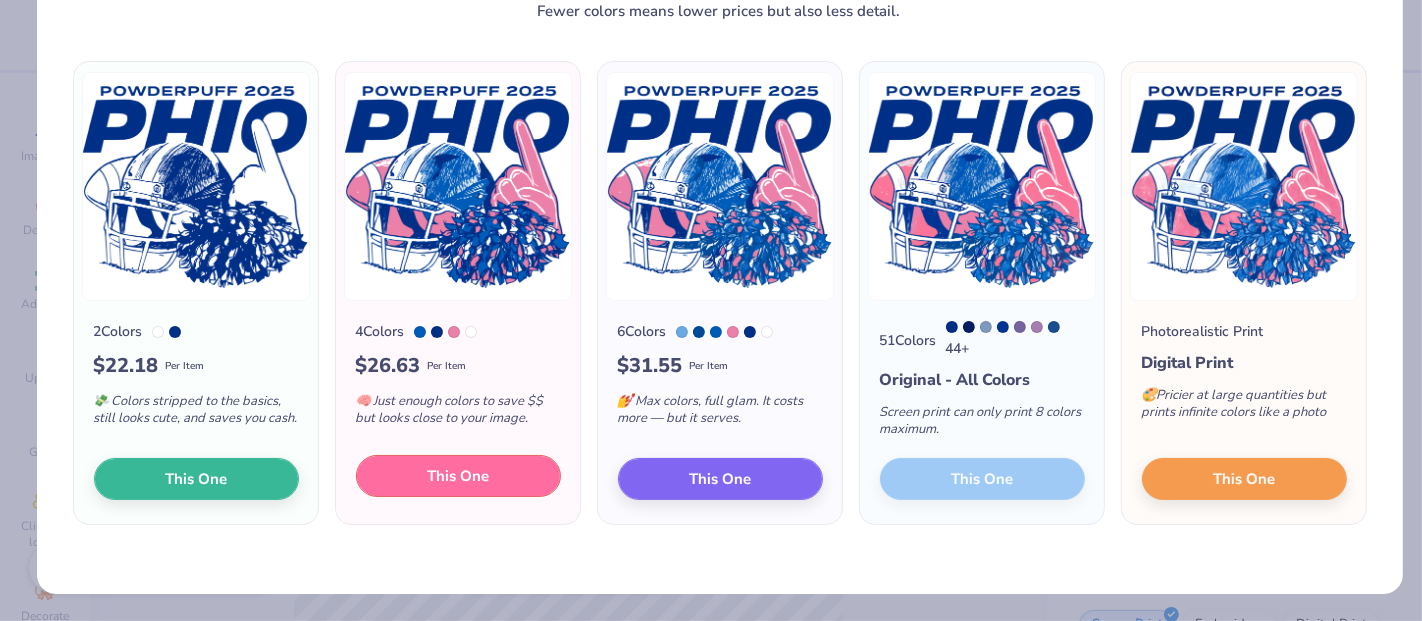 click on "This One" at bounding box center (458, 476) 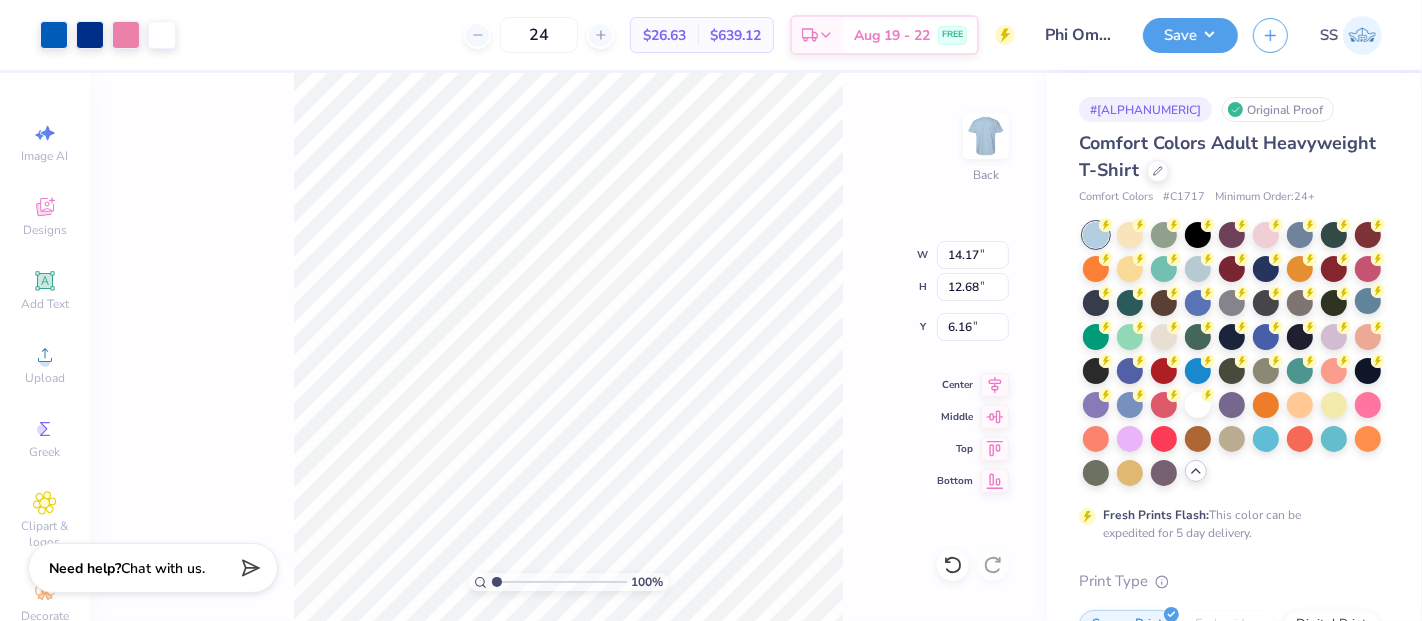 click at bounding box center (711, 310) 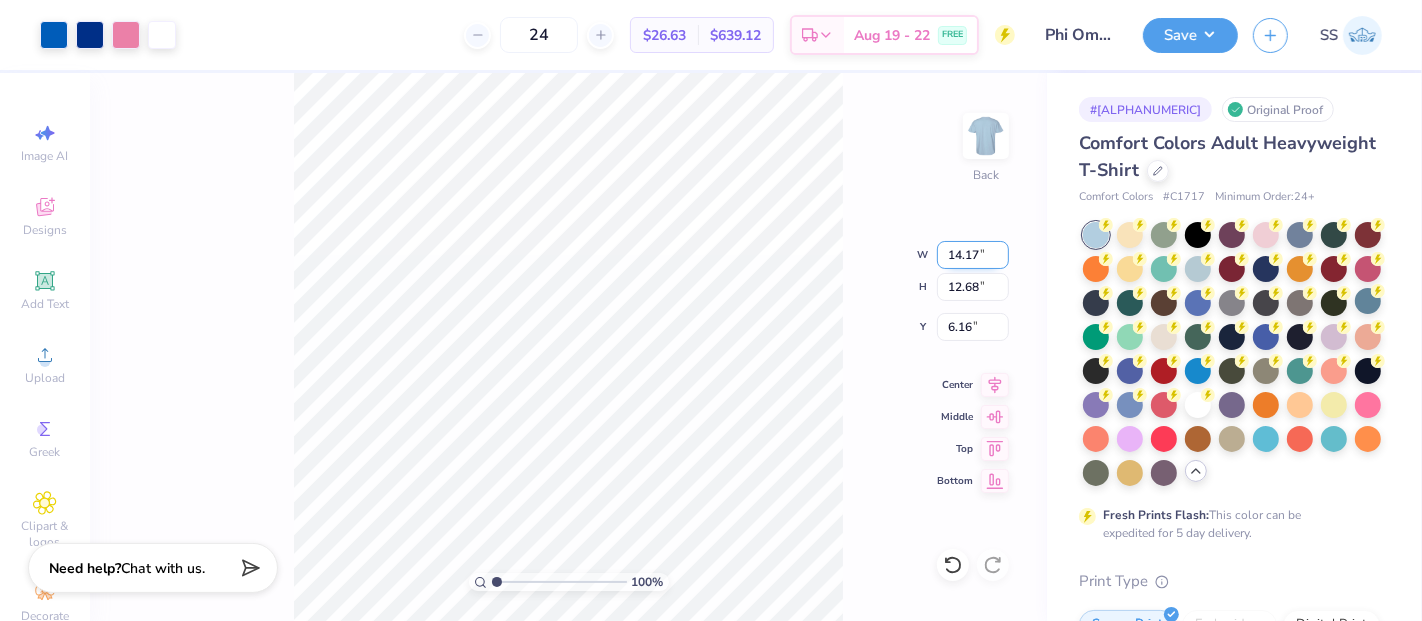 click on "14.17" at bounding box center [973, 255] 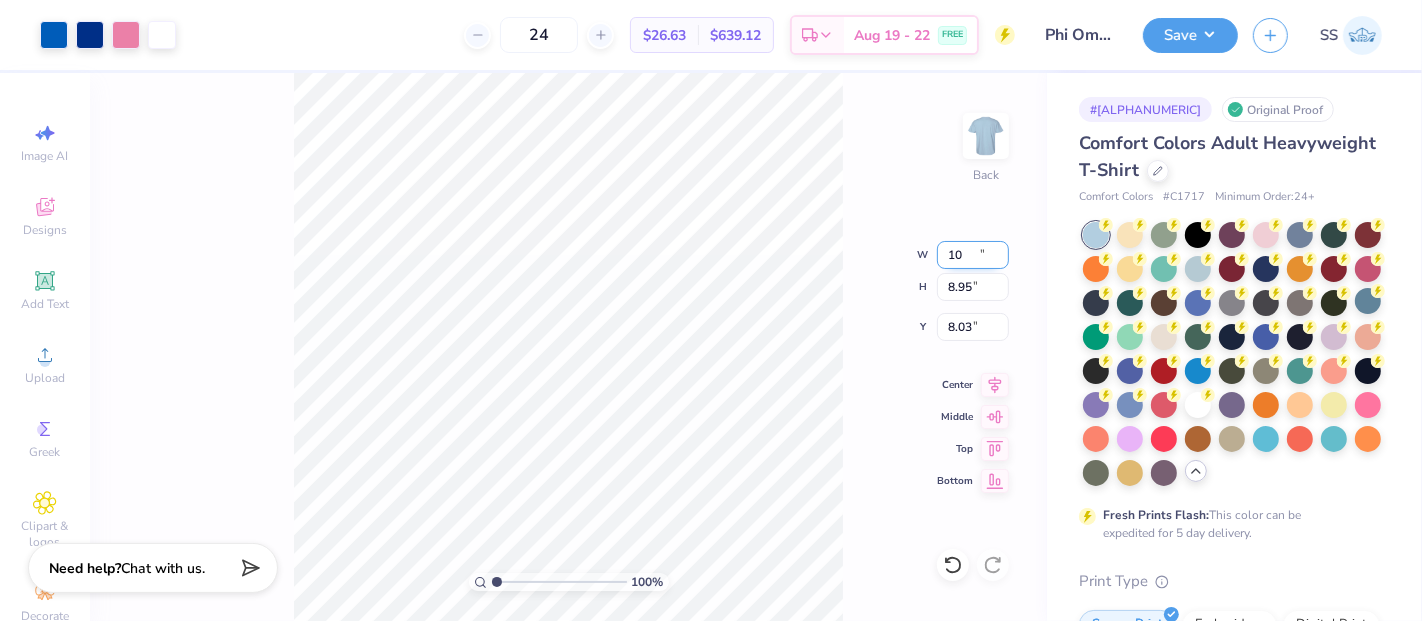 type on "10.00" 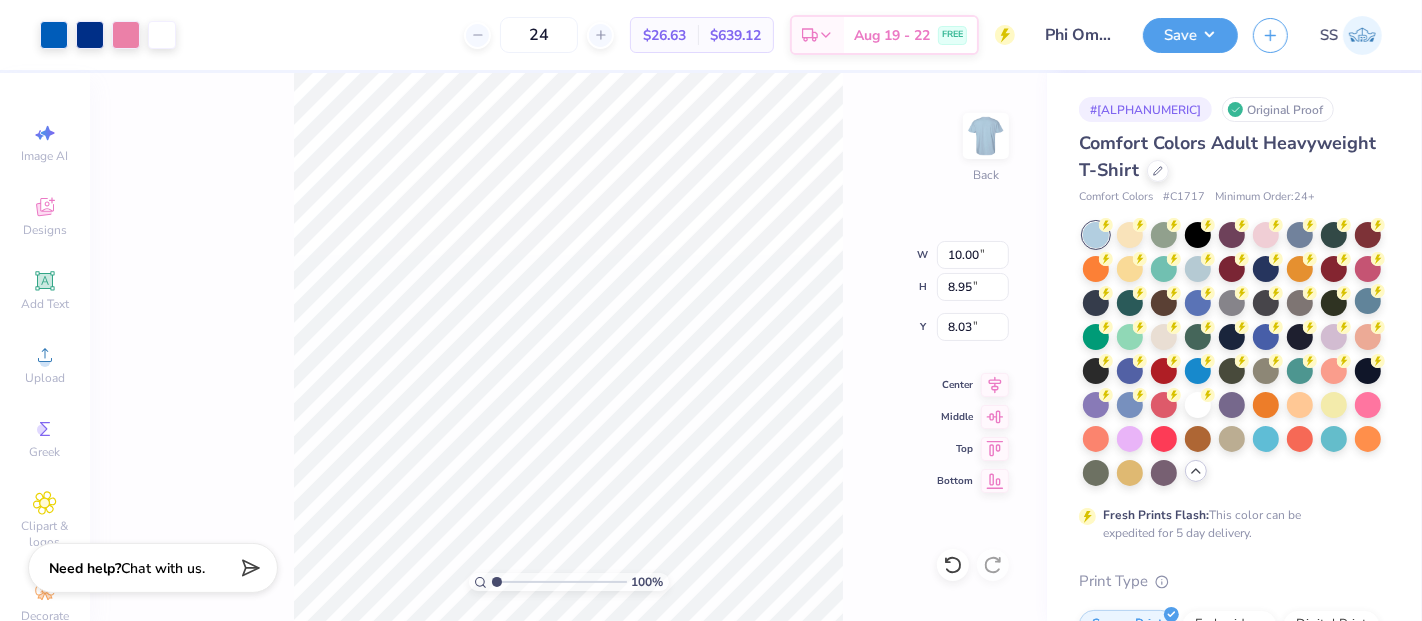 type on "3.00" 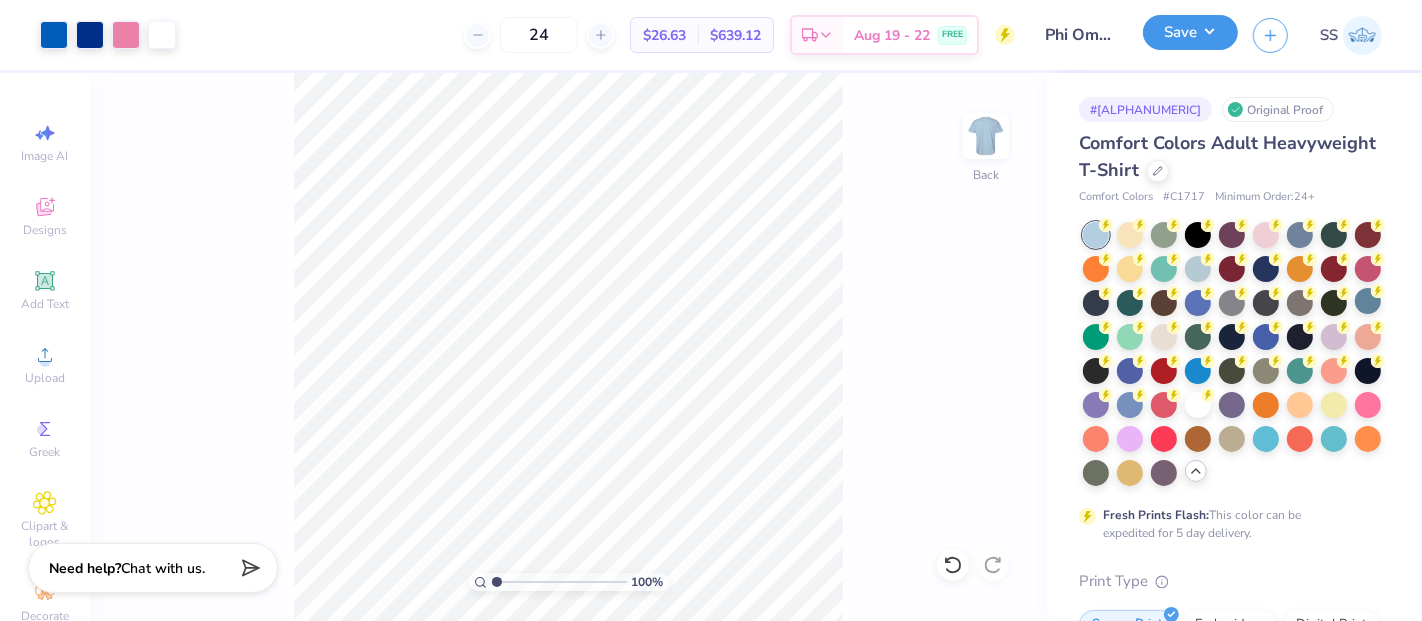 click on "Save" at bounding box center (1190, 32) 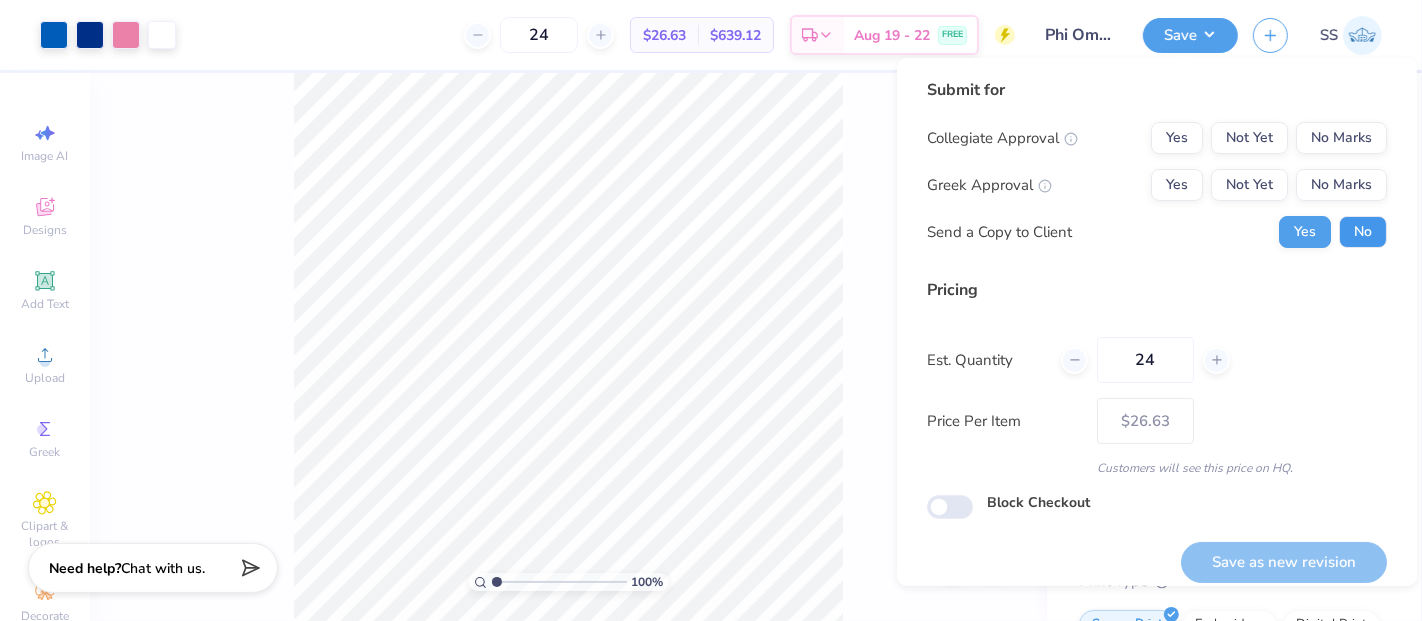 click on "No" at bounding box center [1363, 232] 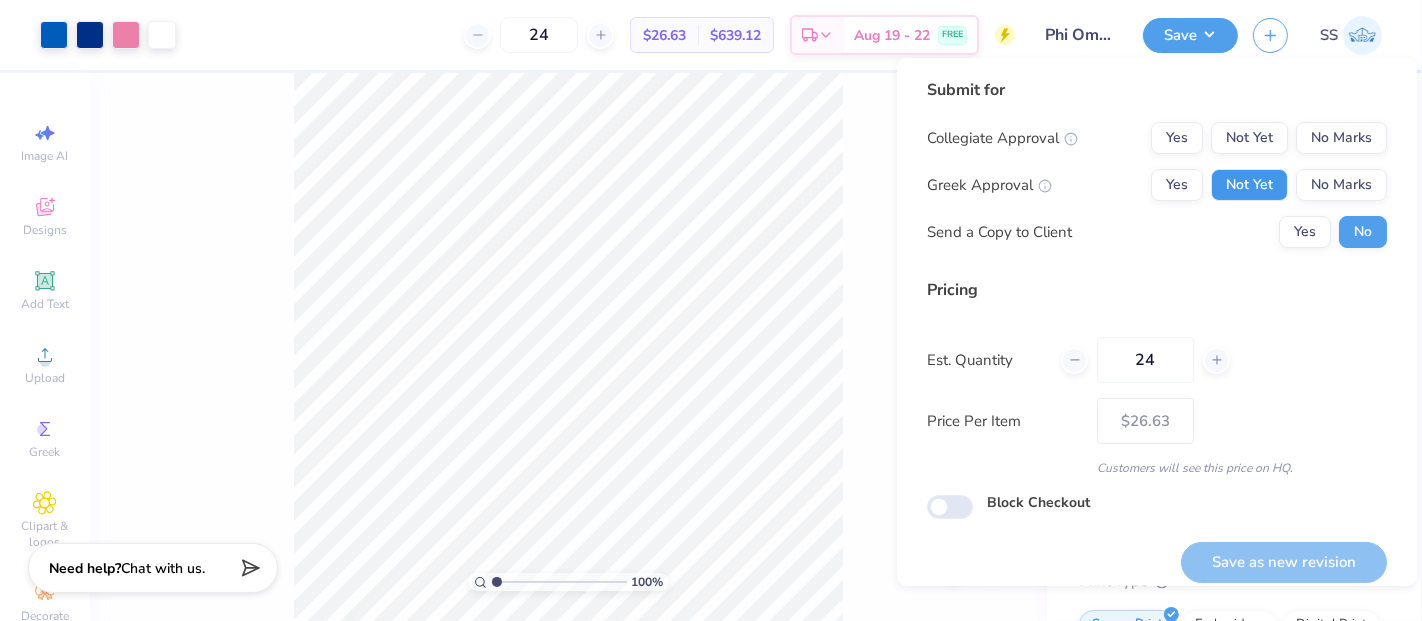 click on "Not Yet" at bounding box center (1249, 185) 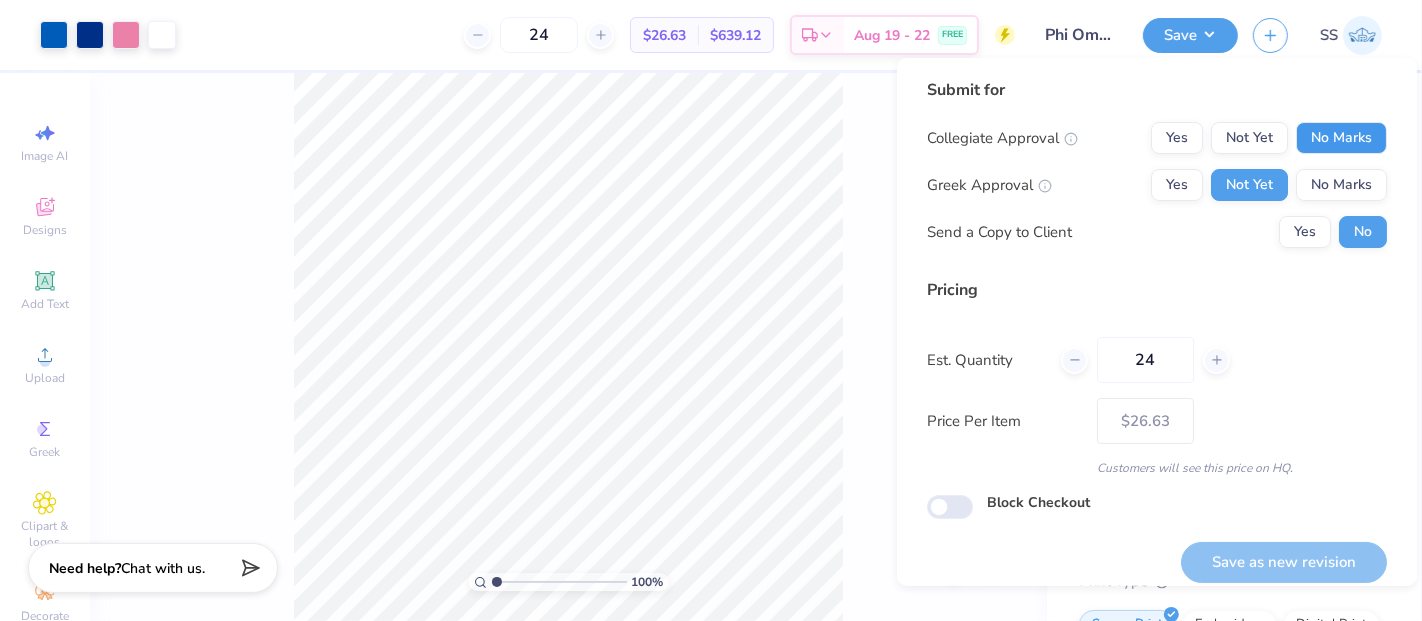 click on "No Marks" at bounding box center (1341, 138) 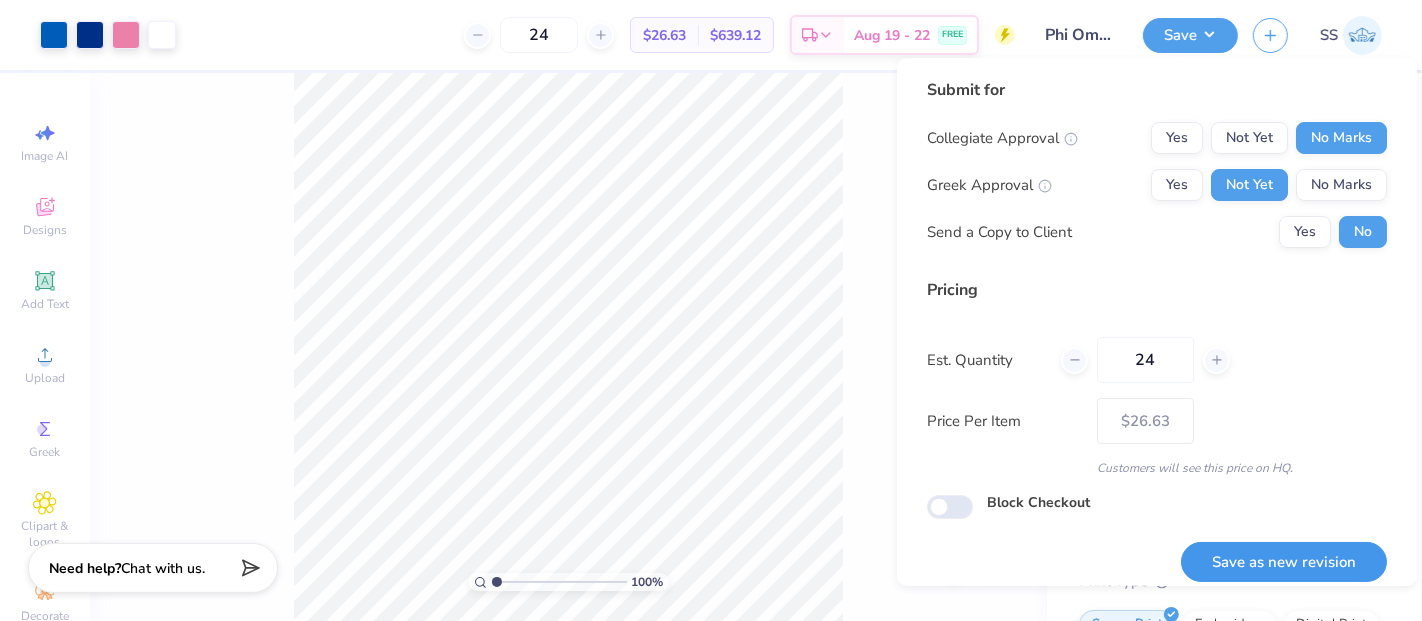 click on "Save as new revision" at bounding box center (1284, 562) 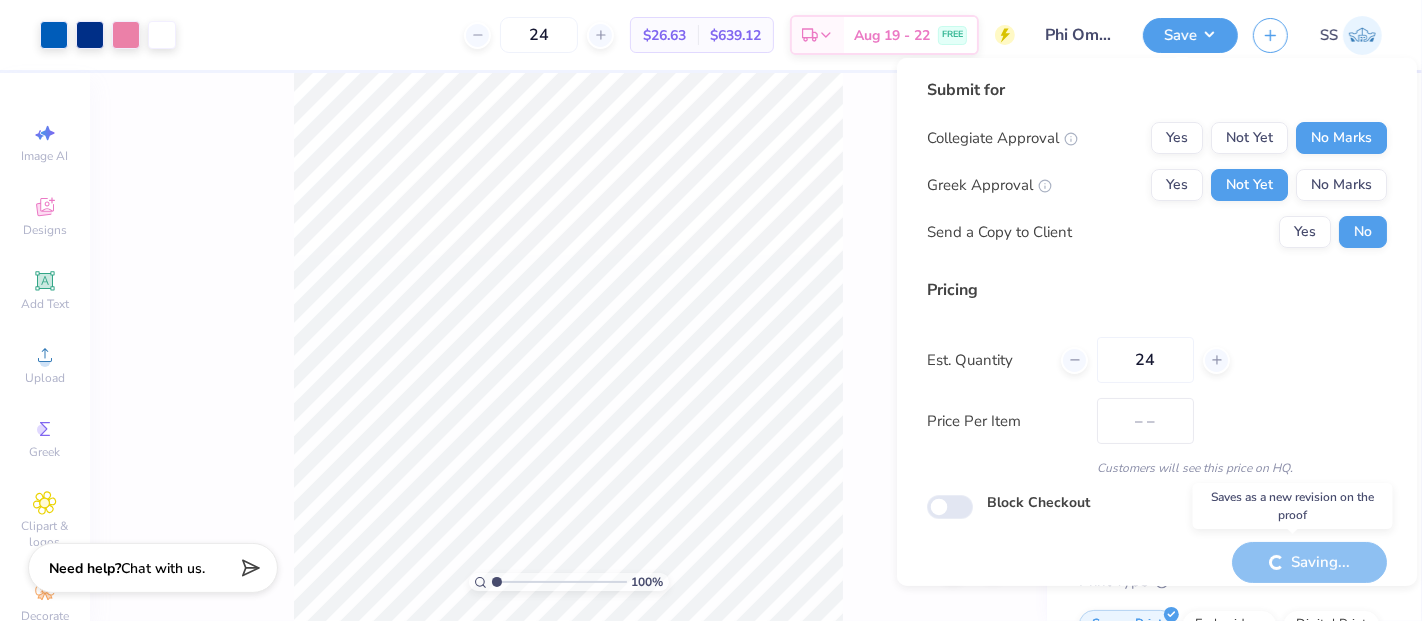 type on "$26.63" 